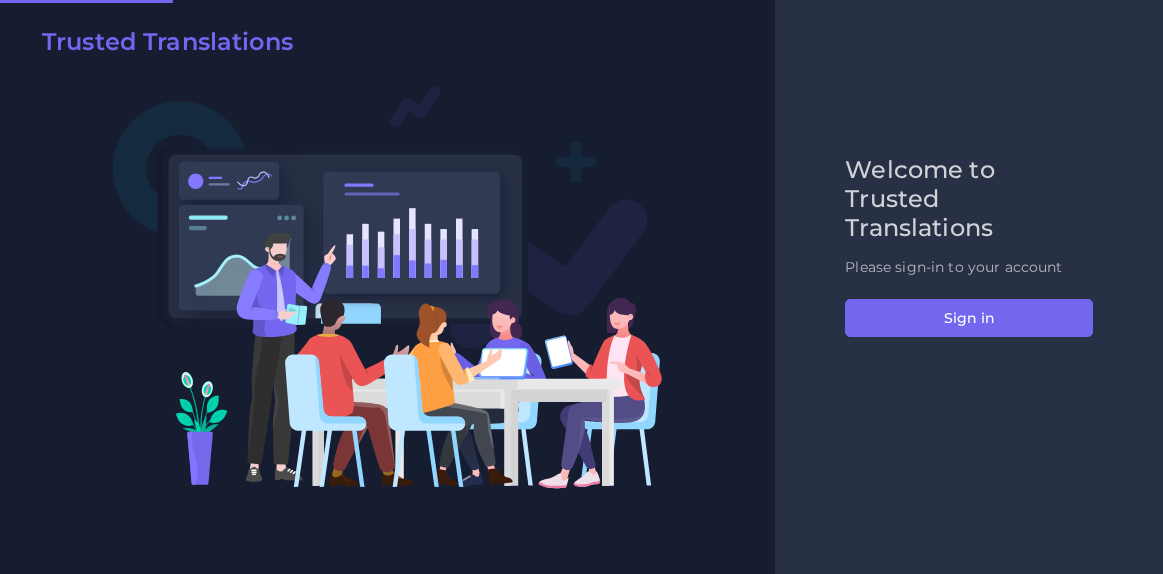 scroll, scrollTop: 0, scrollLeft: 0, axis: both 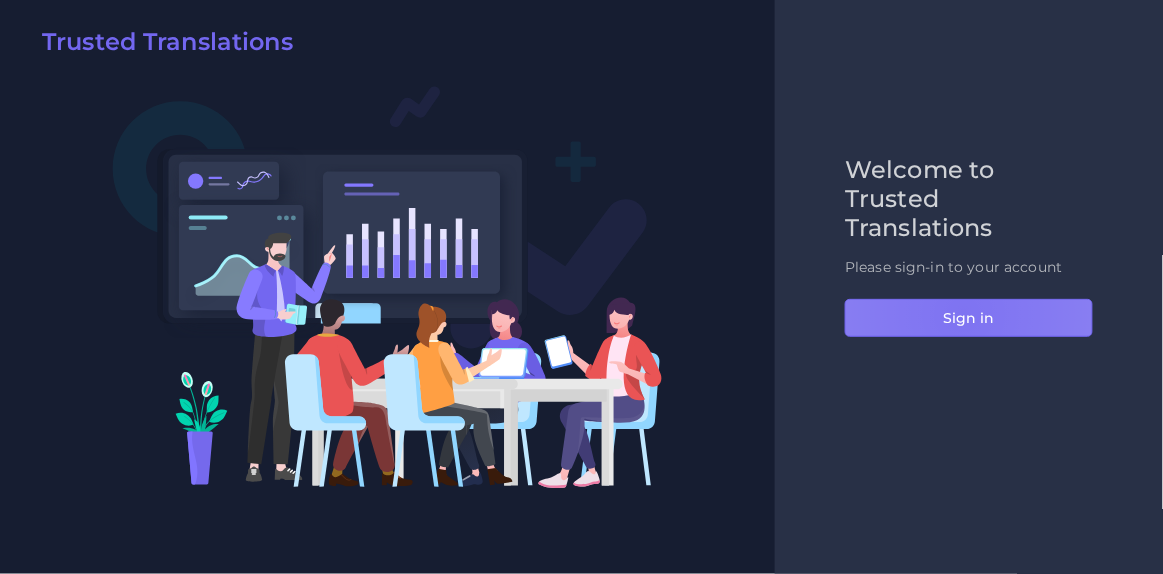 click on "Sign in" at bounding box center [969, 318] 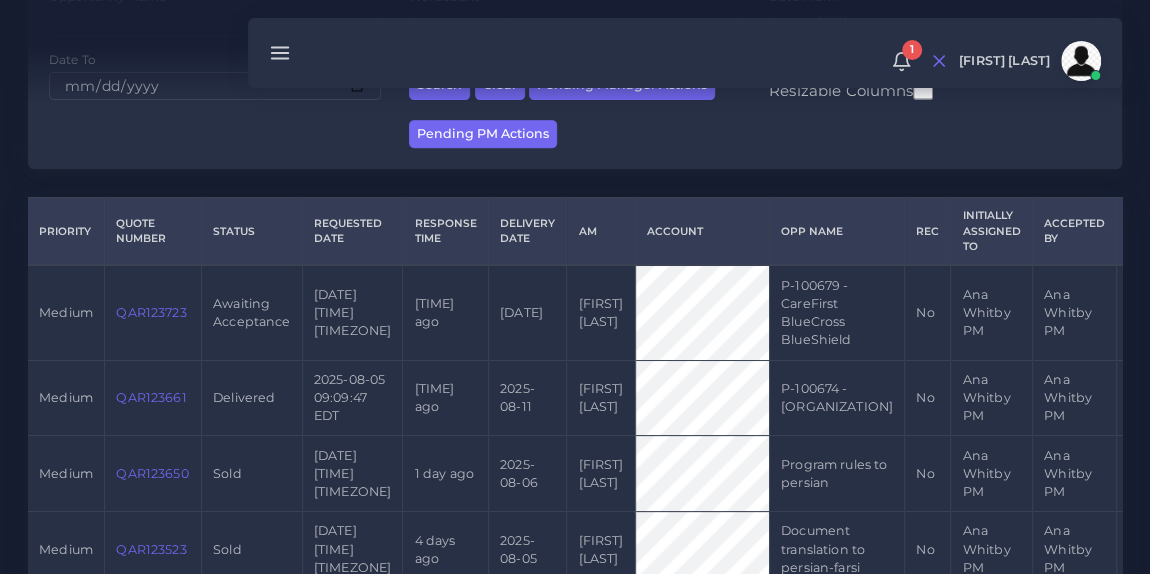 scroll, scrollTop: 407, scrollLeft: 0, axis: vertical 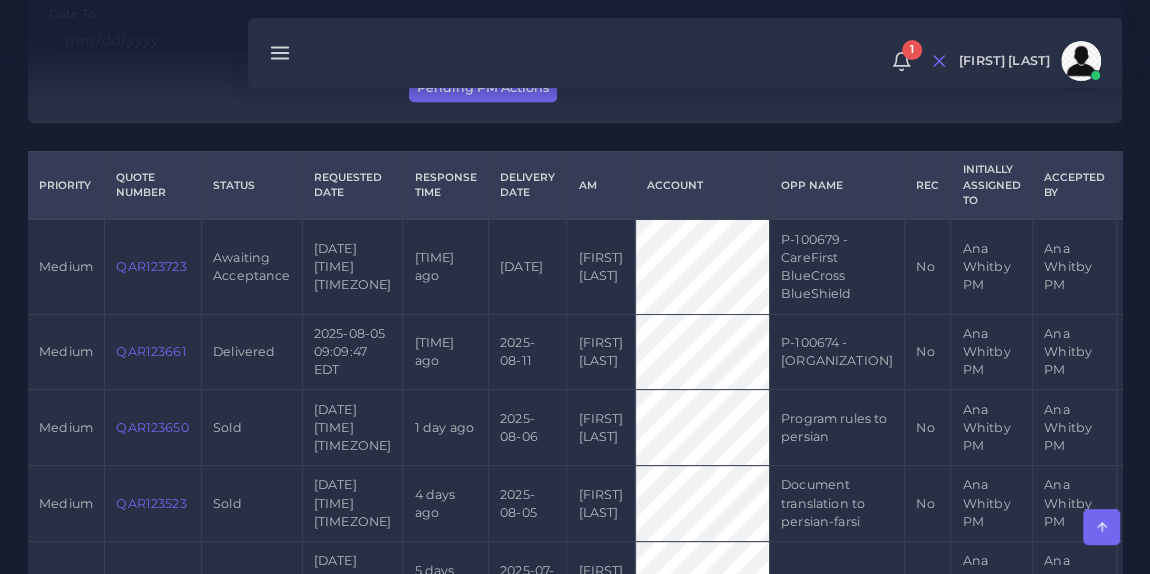 click on "QAR123723" at bounding box center (151, 266) 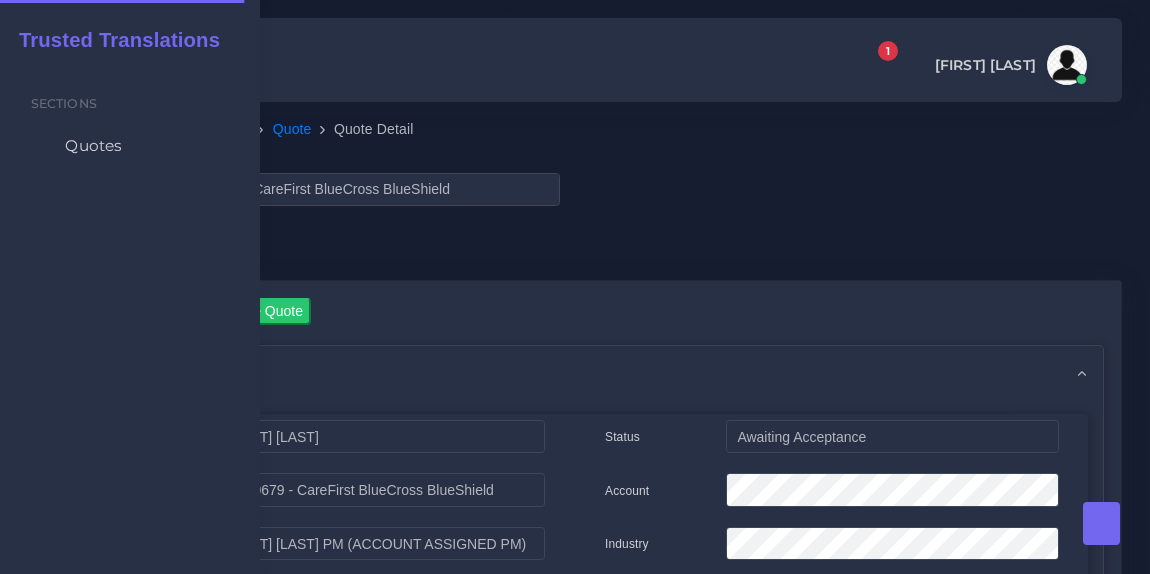 scroll, scrollTop: 0, scrollLeft: 0, axis: both 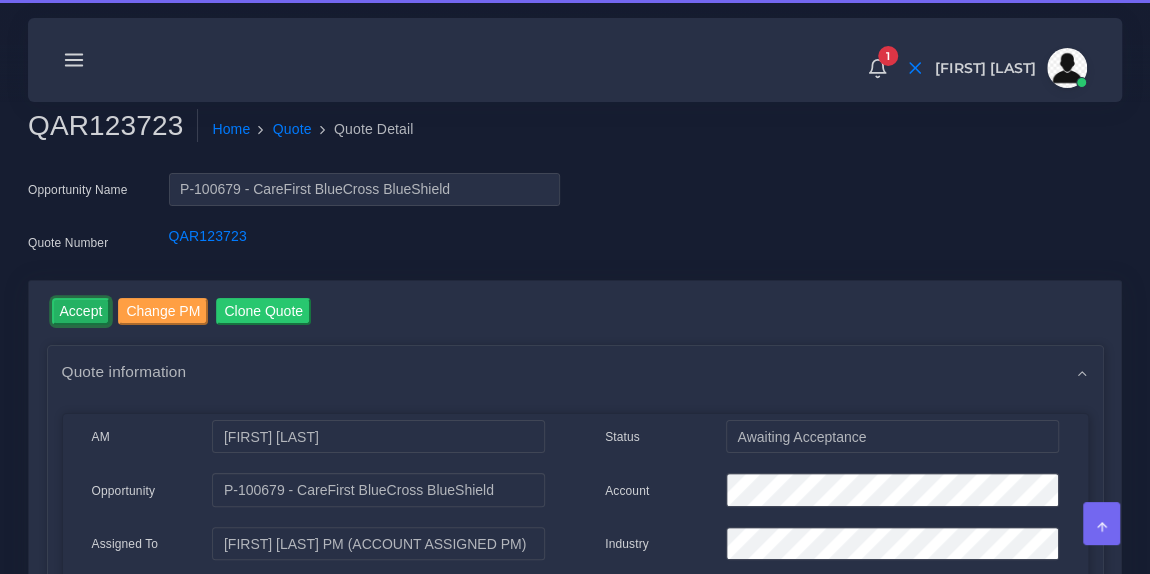 click on "Accept" at bounding box center (81, 311) 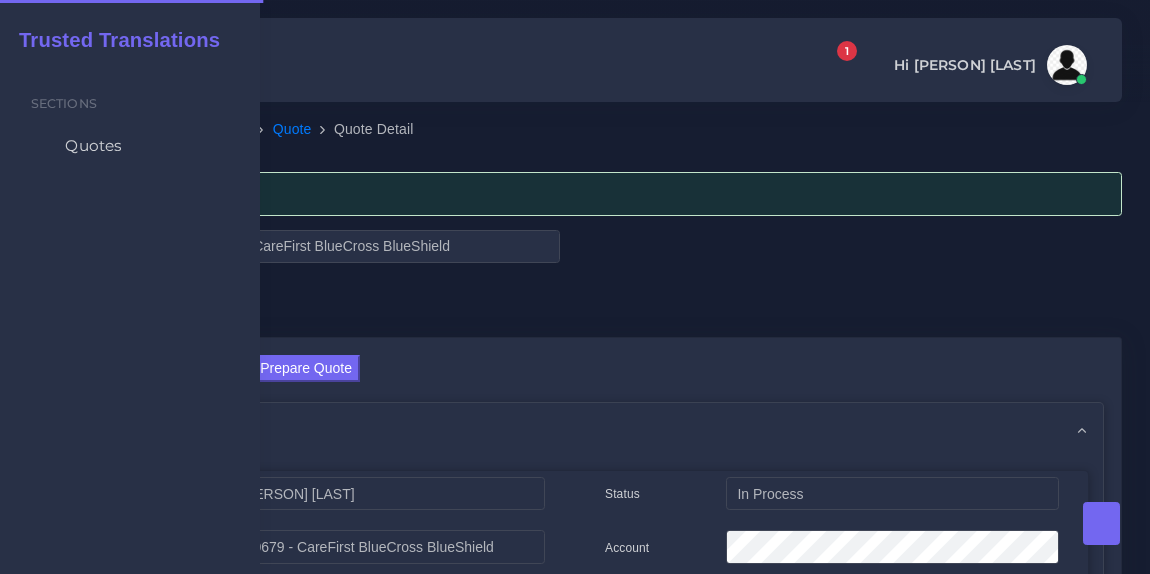 scroll, scrollTop: 0, scrollLeft: 0, axis: both 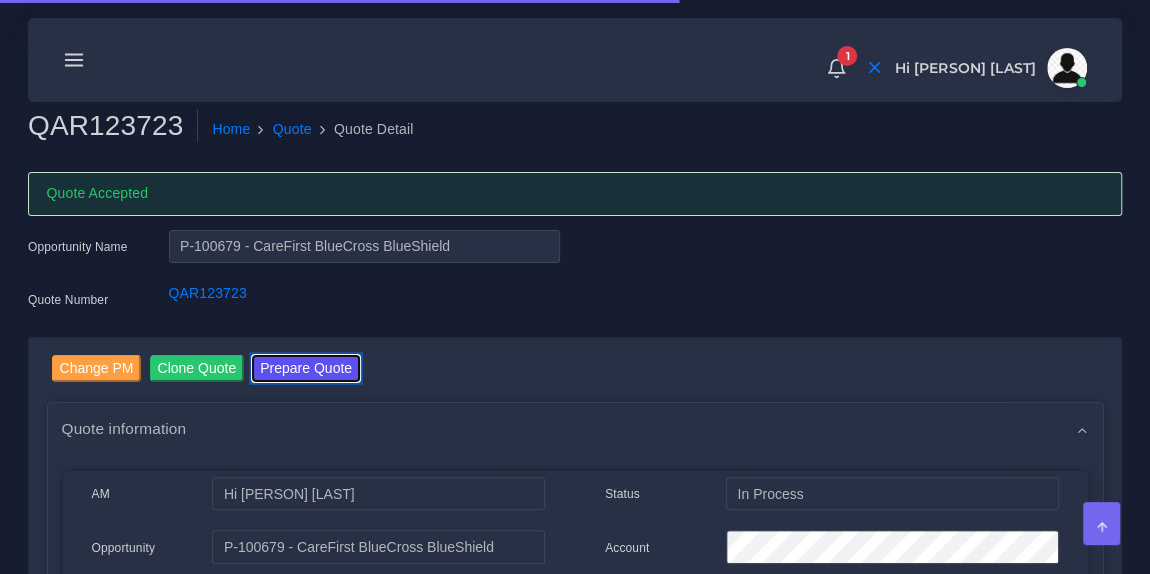 click on "Prepare Quote" at bounding box center (306, 368) 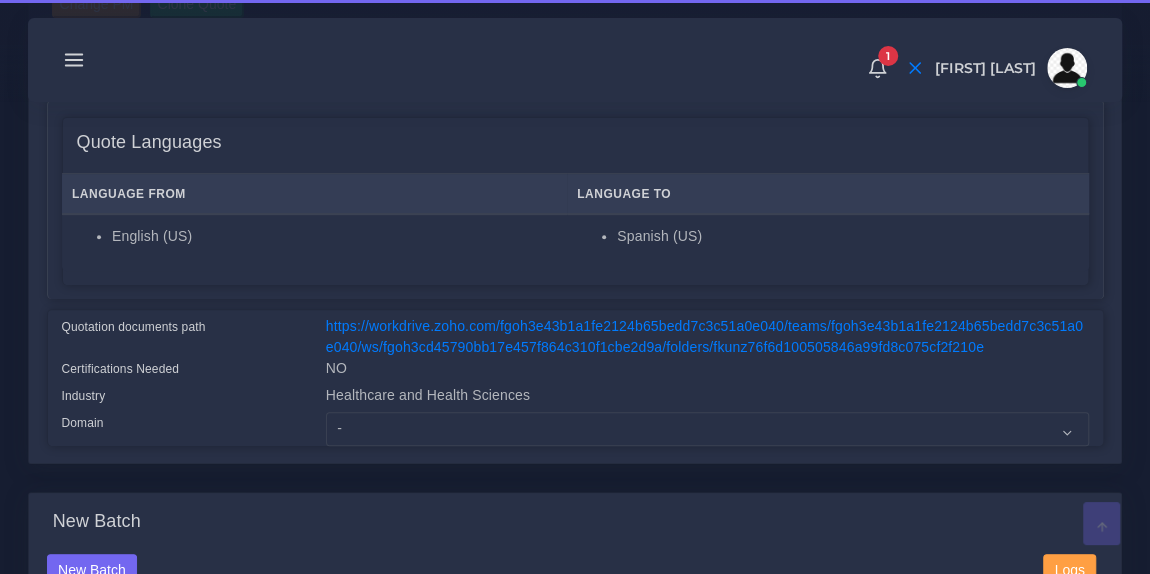 scroll, scrollTop: 367, scrollLeft: 0, axis: vertical 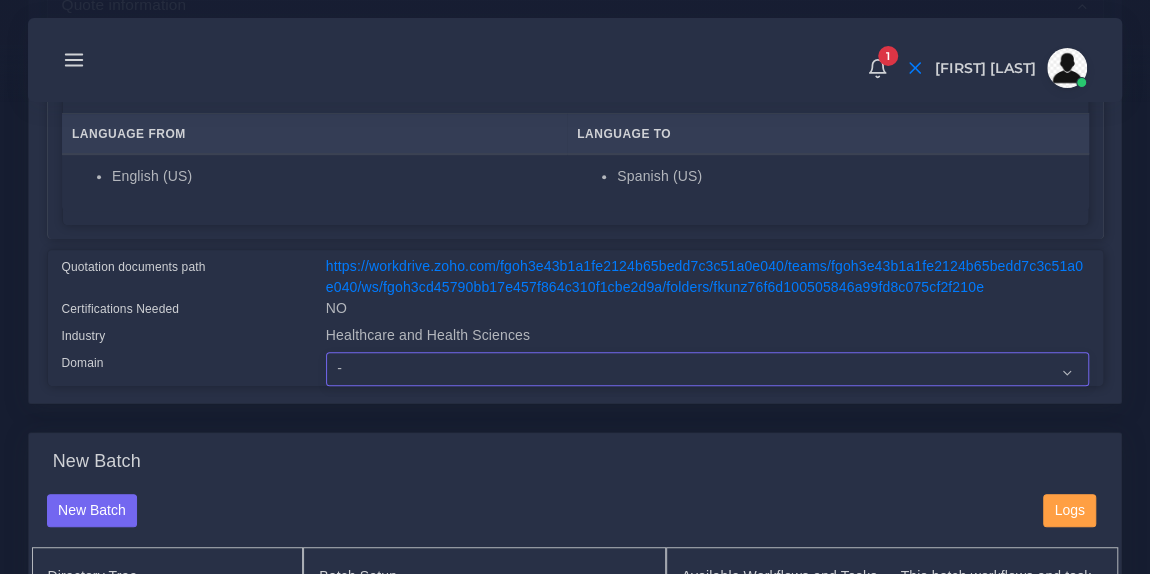 click on "-
Advertising and Media
Agriculture, Forestry and Fishing
Architecture, Building and Construction
Automotive
Chemicals
Computer Hardware
Computer Software
Consumer Electronics - Home appliances
Education
Energy, Water, Transportation and Utilities
Finance - Banking
Food Manufacturing and Services
Healthcare and Health Sciences
Hospitality, Leisure, Tourism and Arts
Human Resources - HR
Industrial Electronics
Industrial Manufacturing Insurance" at bounding box center [707, 369] 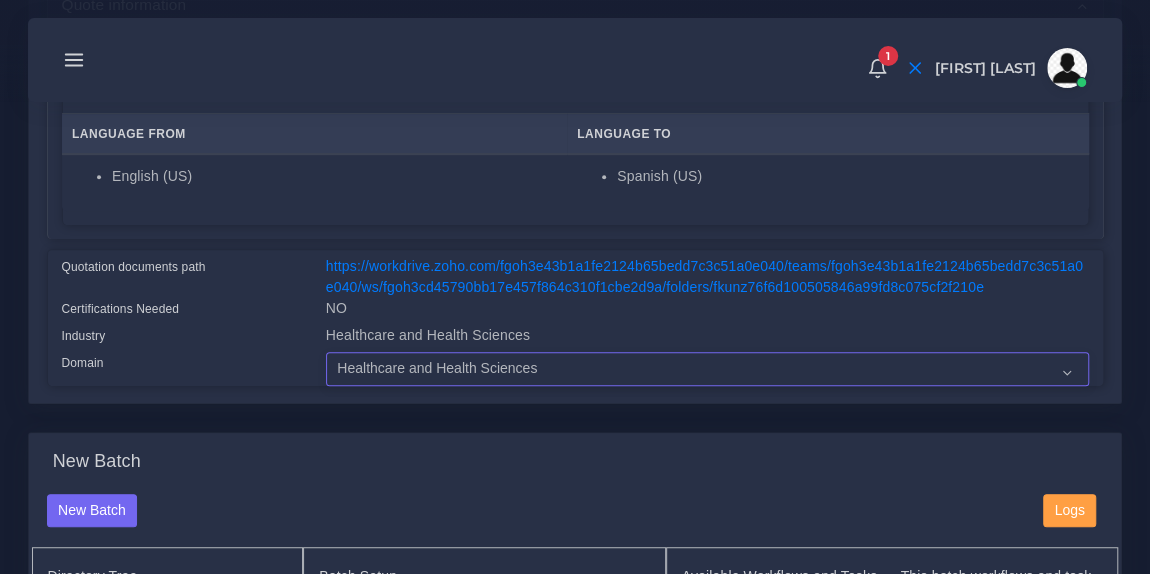 click on "-
Advertising and Media
Agriculture, Forestry and Fishing
Architecture, Building and Construction
Automotive
Chemicals
Computer Hardware
Computer Software
Consumer Electronics - Home appliances
Education
Energy, Water, Transportation and Utilities
Finance - Banking
Food Manufacturing and Services
Healthcare and Health Sciences
Hospitality, Leisure, Tourism and Arts
Human Resources - HR
Industrial Electronics
Industrial Manufacturing Insurance" at bounding box center [707, 369] 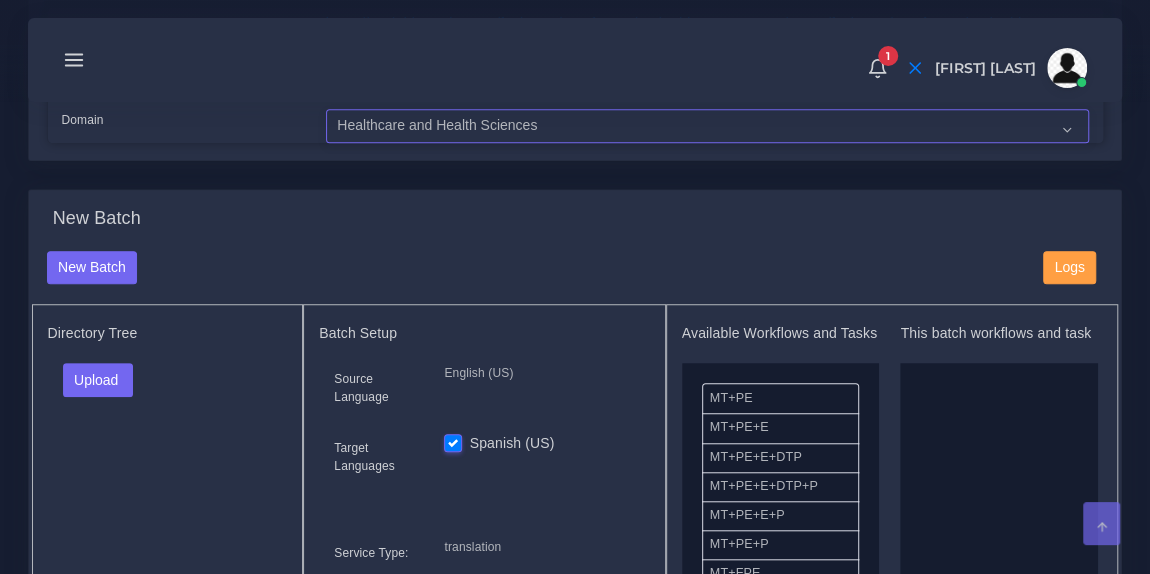 scroll, scrollTop: 614, scrollLeft: 0, axis: vertical 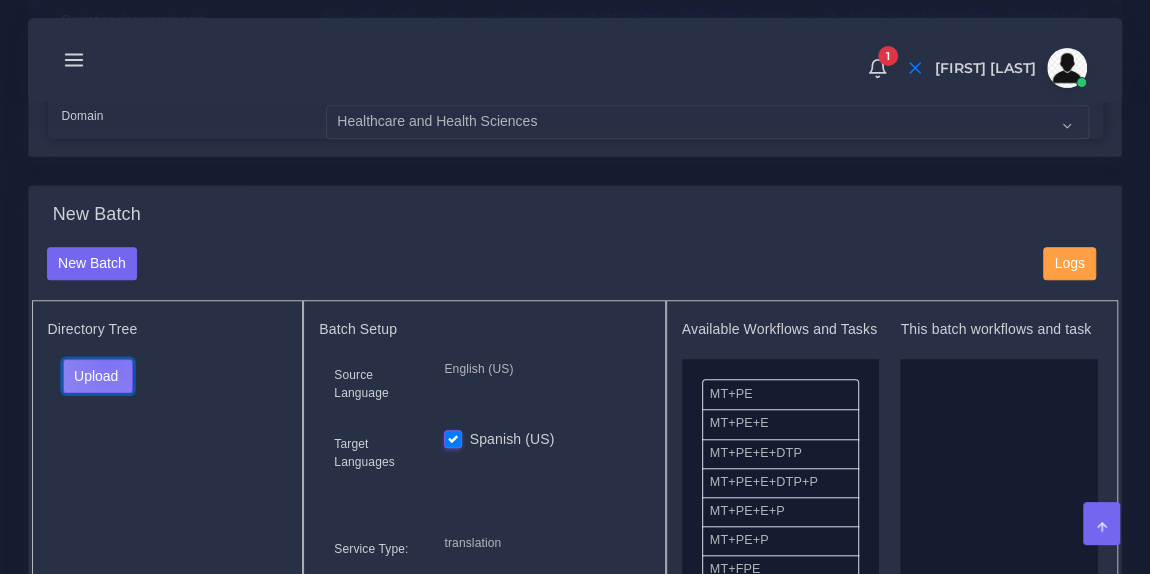 click on "Upload" at bounding box center [98, 376] 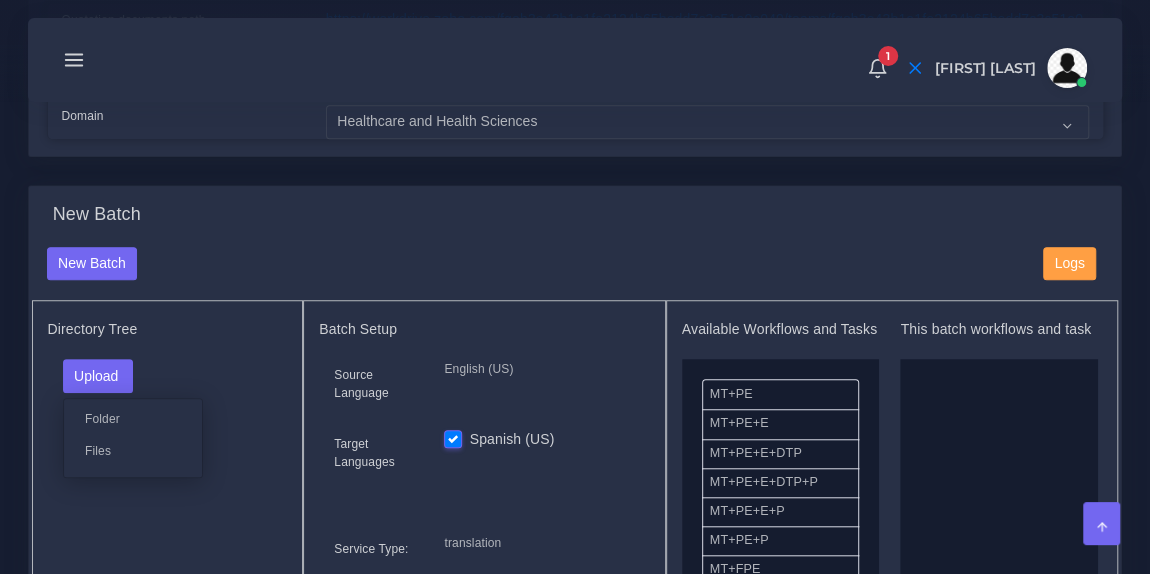 click on "Files" at bounding box center [133, 450] 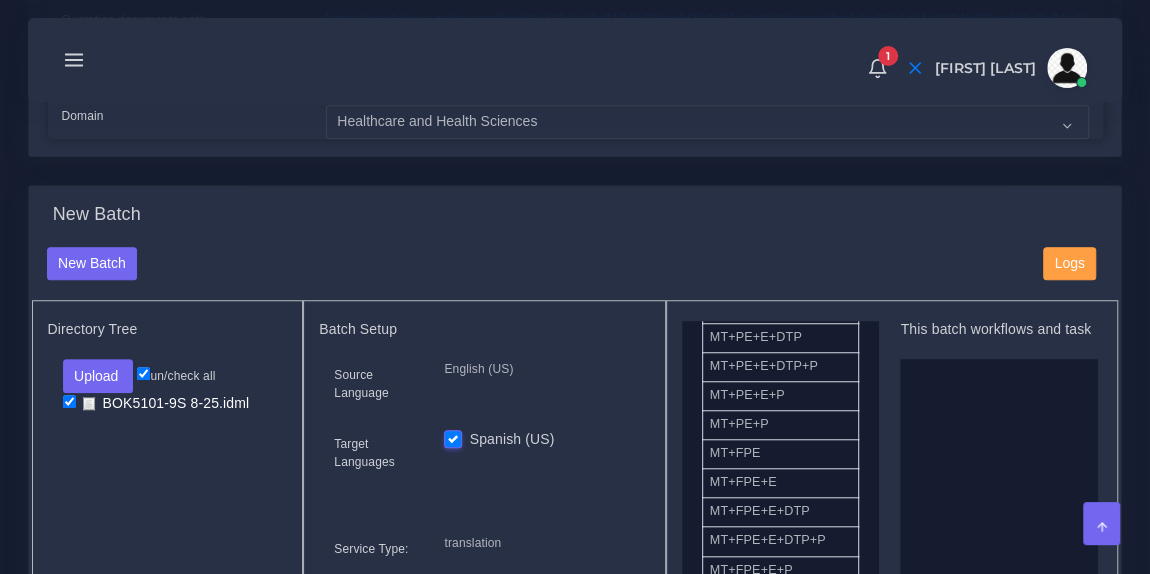 scroll, scrollTop: 129, scrollLeft: 0, axis: vertical 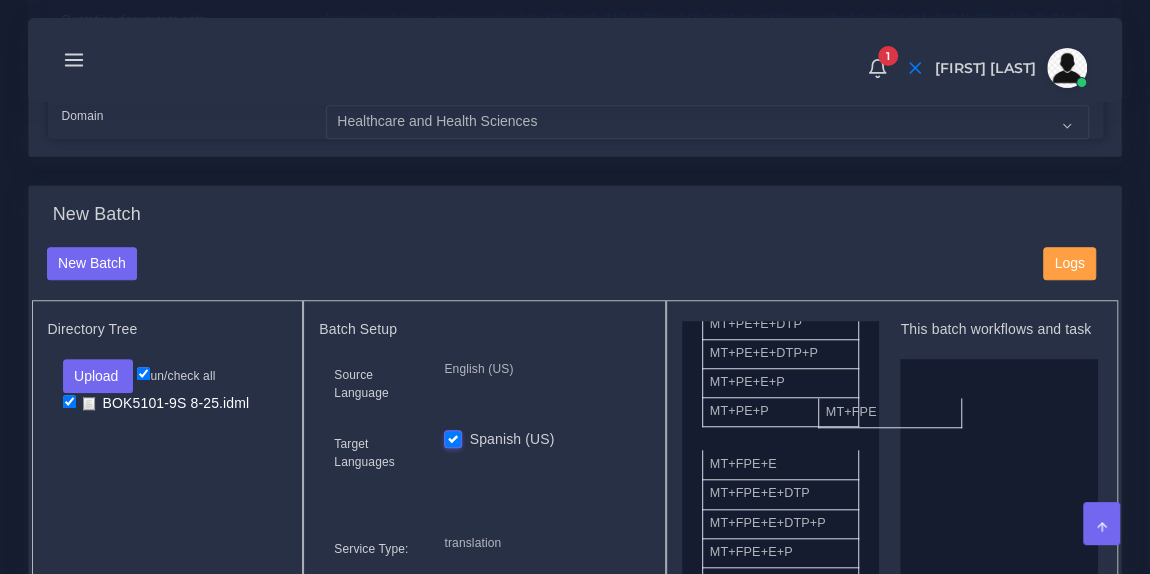 drag, startPoint x: 812, startPoint y: 454, endPoint x: 993, endPoint y: 419, distance: 184.35292 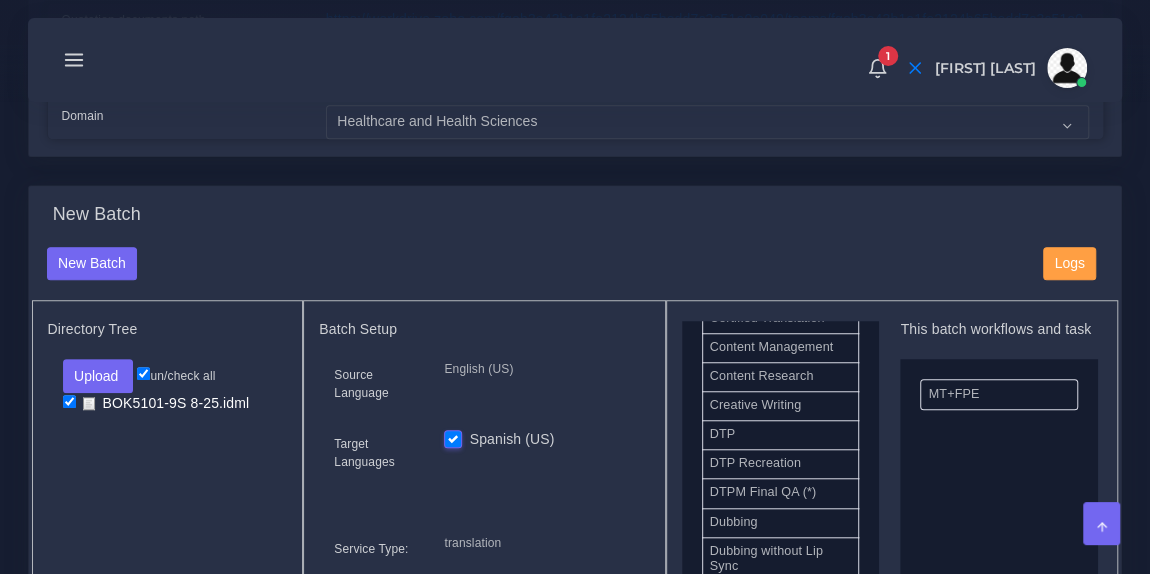 scroll, scrollTop: 633, scrollLeft: 0, axis: vertical 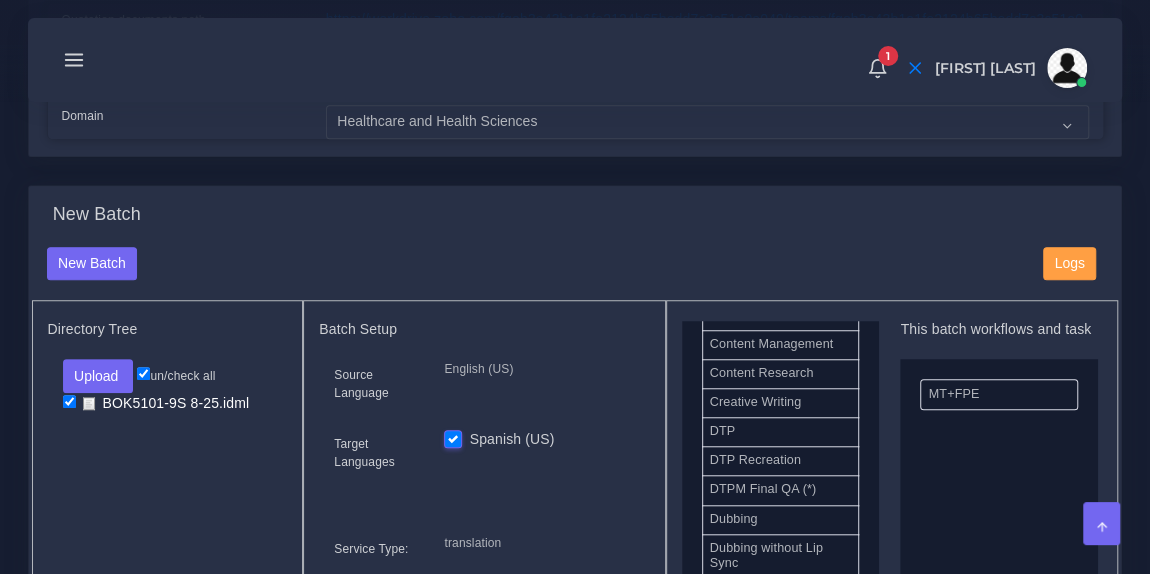 drag, startPoint x: 796, startPoint y: 433, endPoint x: 973, endPoint y: 470, distance: 180.82588 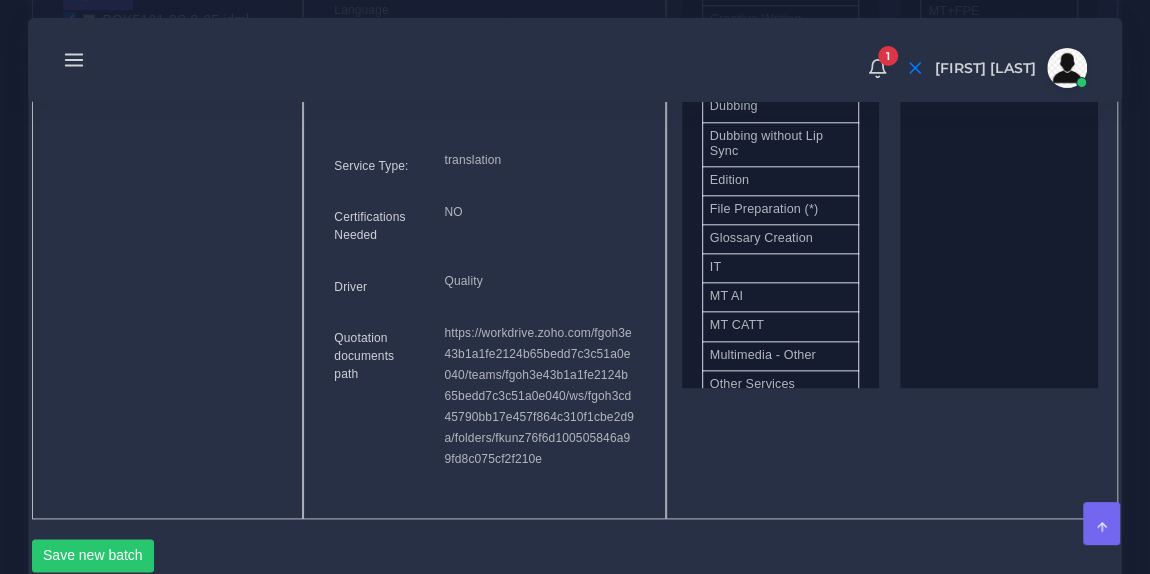 scroll, scrollTop: 1010, scrollLeft: 0, axis: vertical 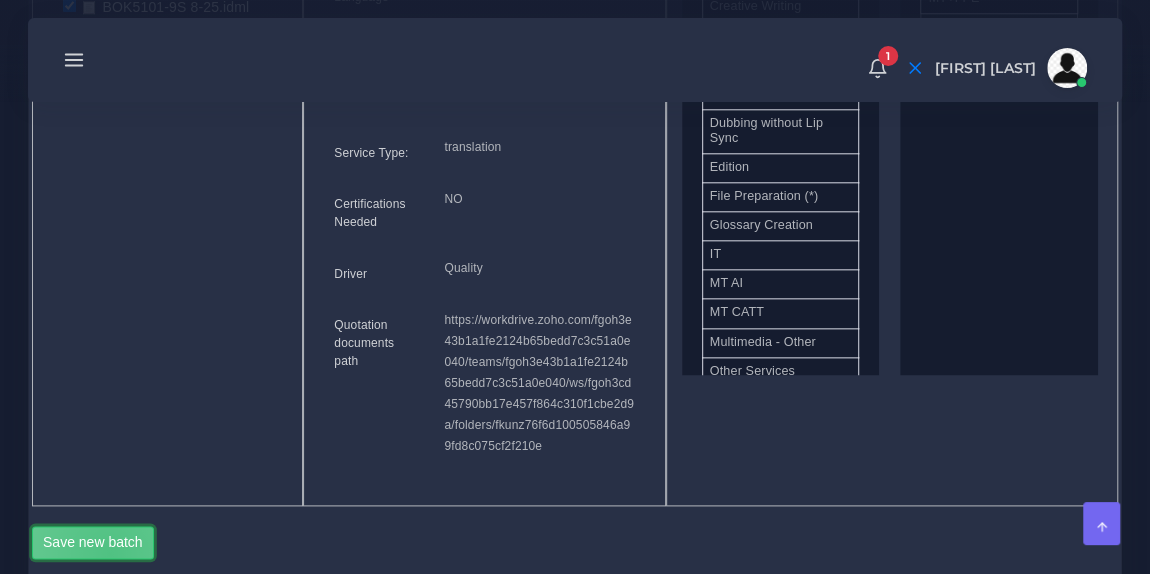 click on "Save new batch" at bounding box center (93, 543) 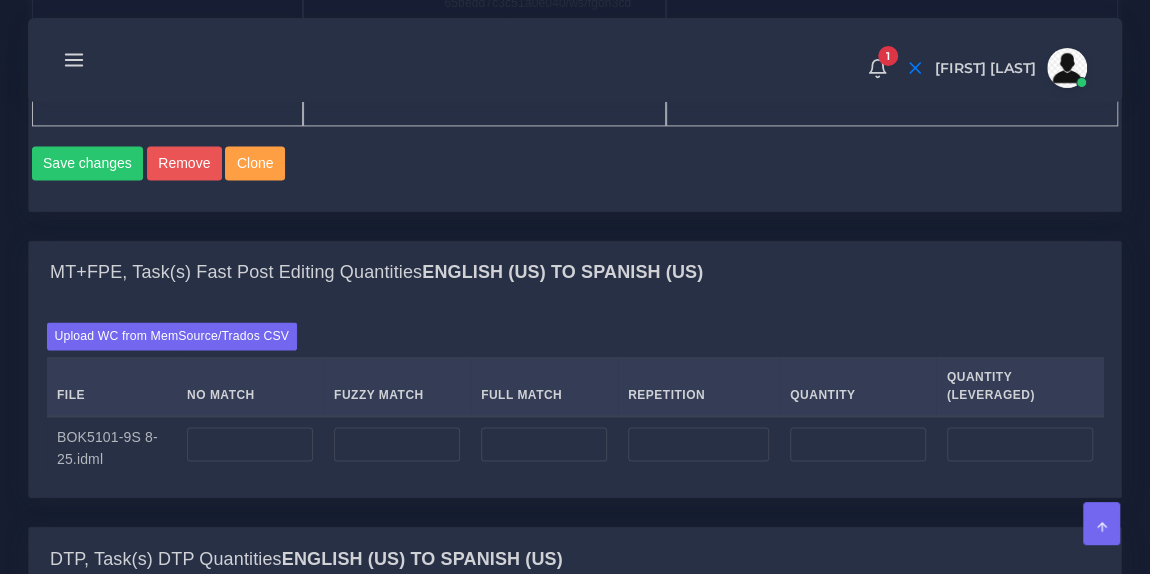 scroll, scrollTop: 1456, scrollLeft: 0, axis: vertical 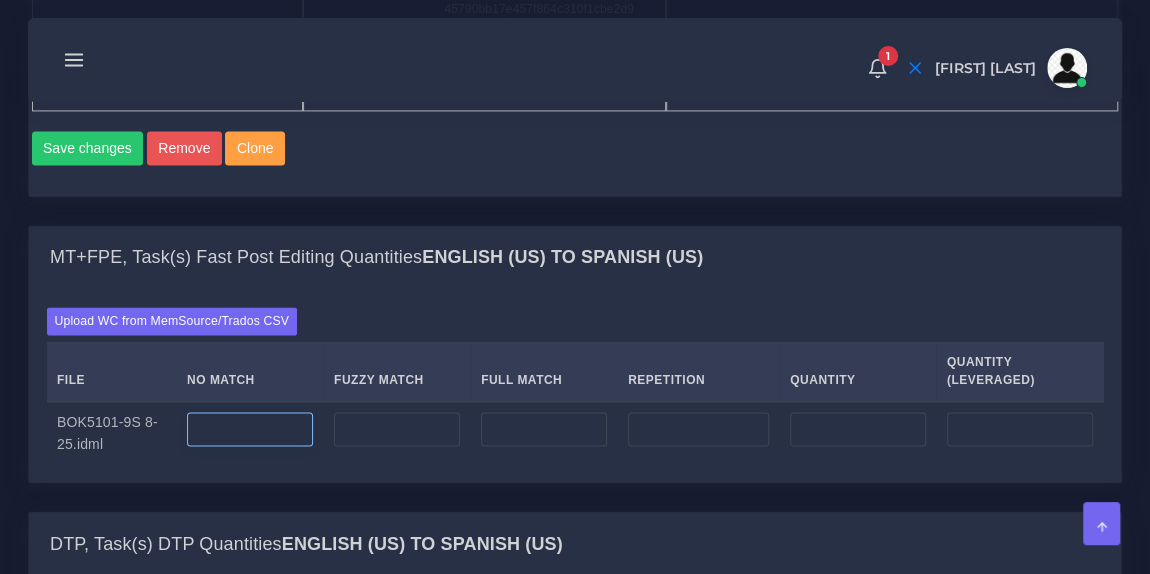 click at bounding box center (250, 429) 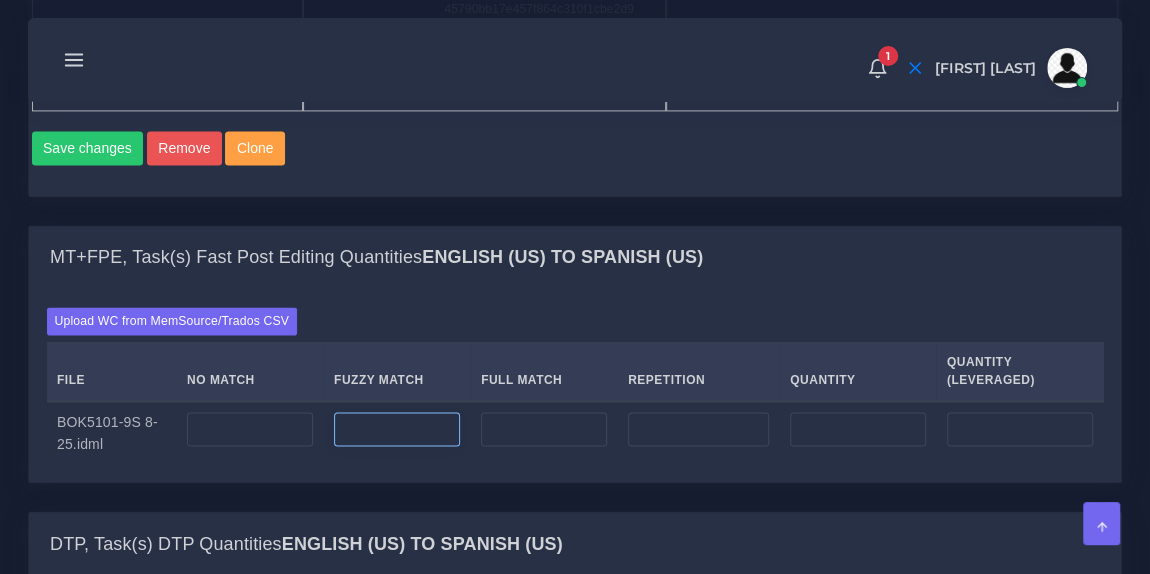 type on "675" 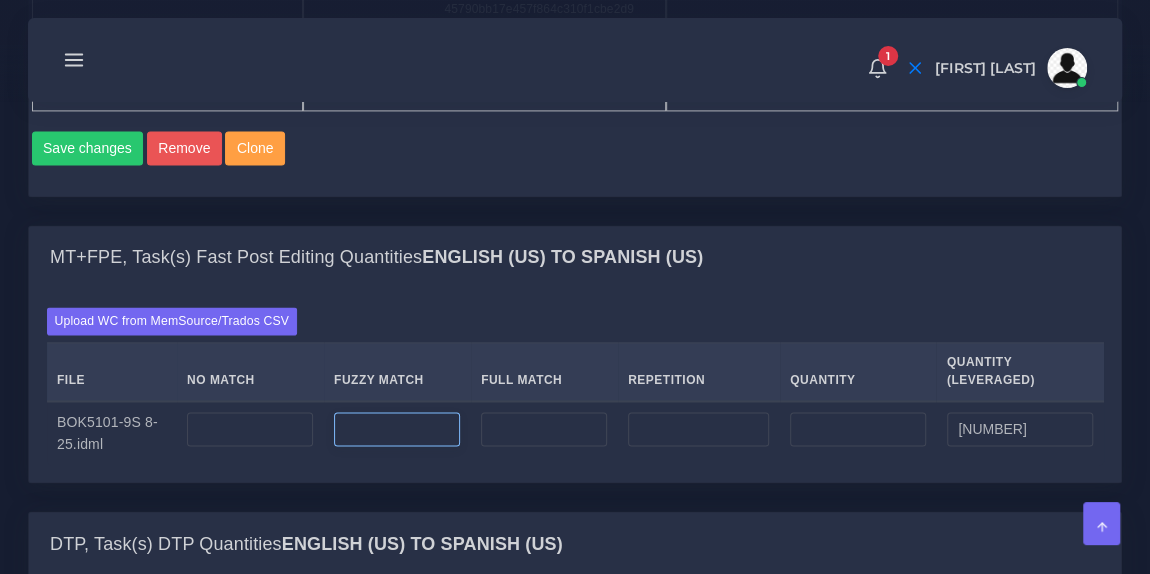 click at bounding box center [397, 429] 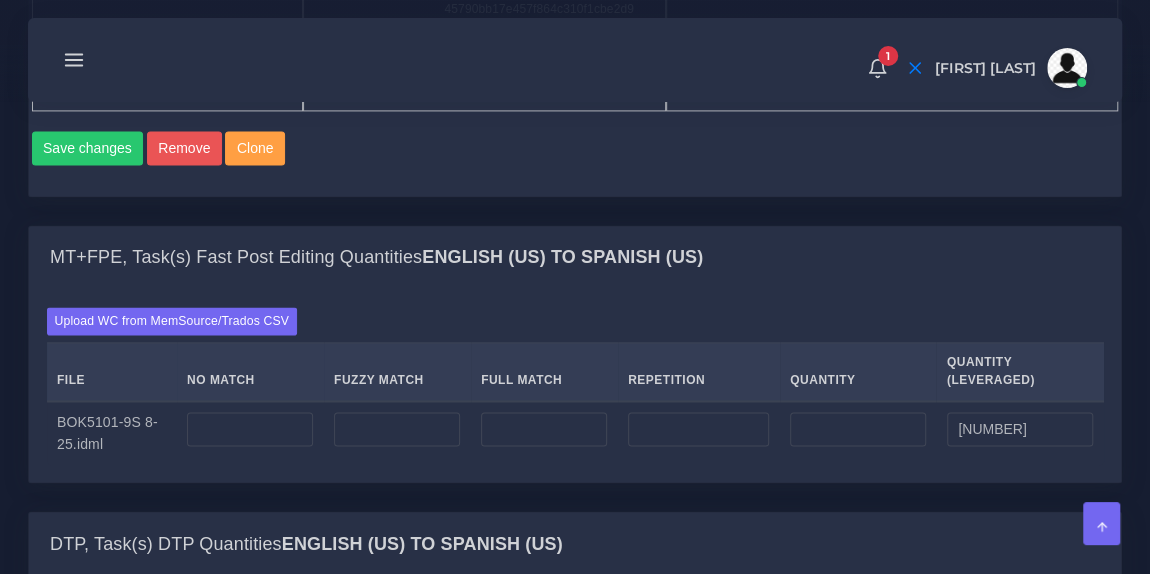 type on "0" 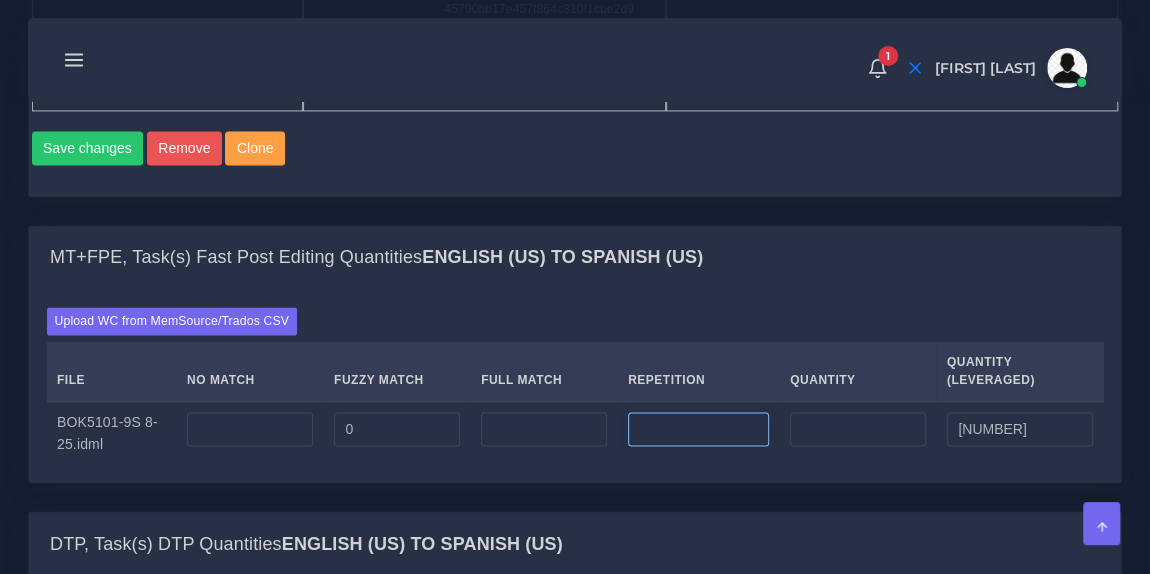 click at bounding box center (698, 429) 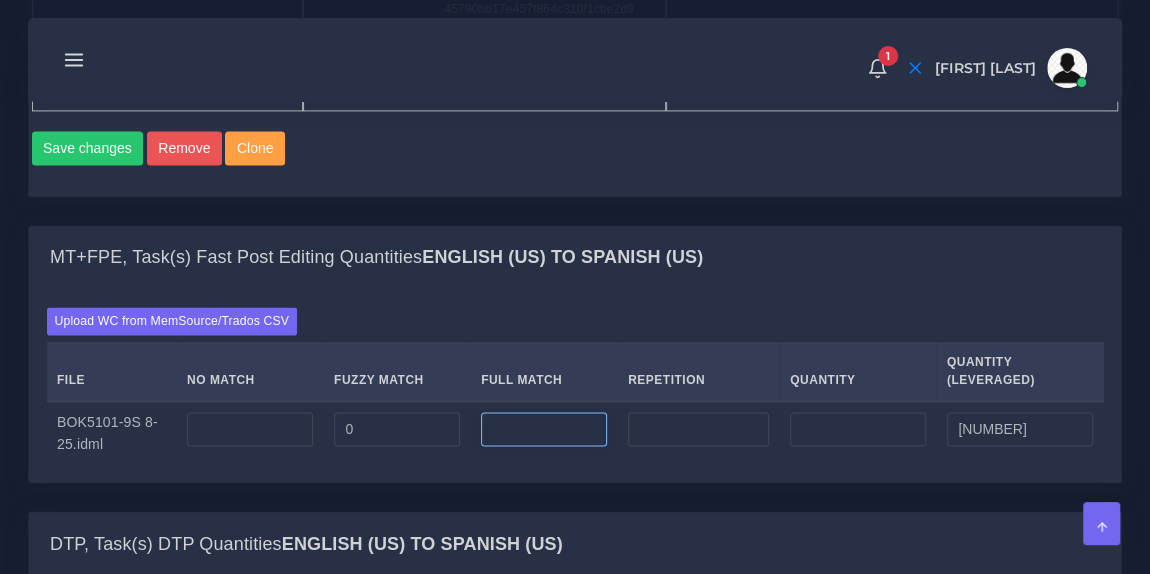type on "916" 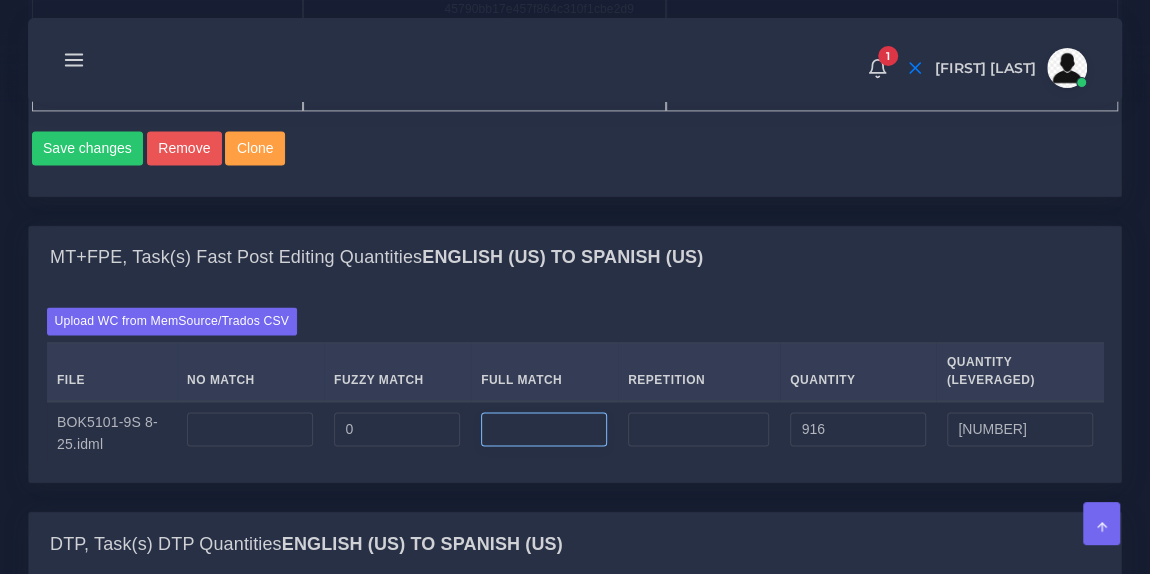 click at bounding box center (544, 429) 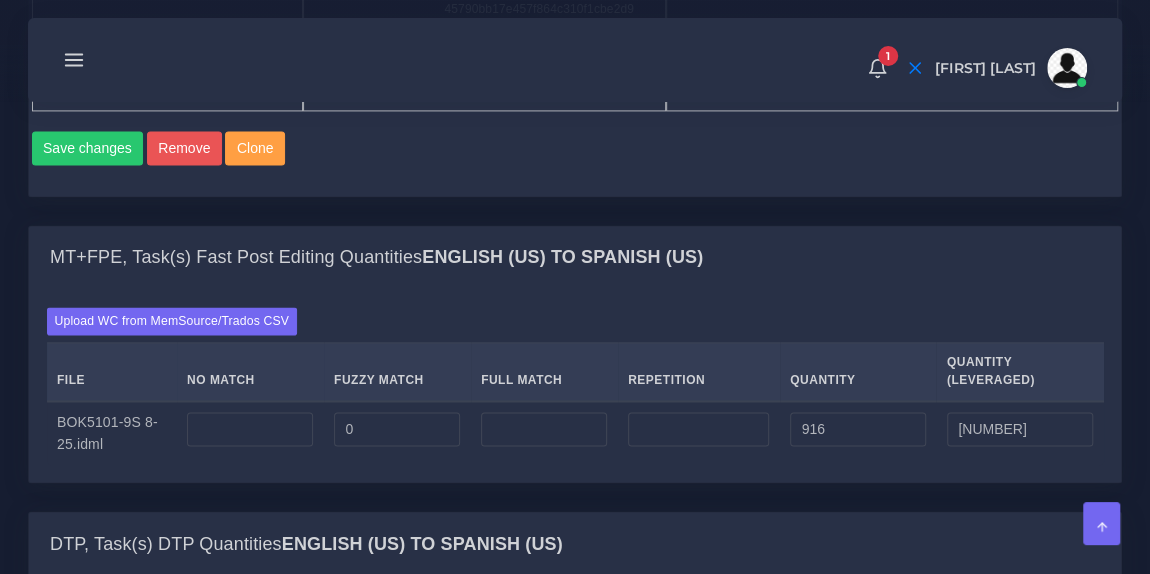 type on "0" 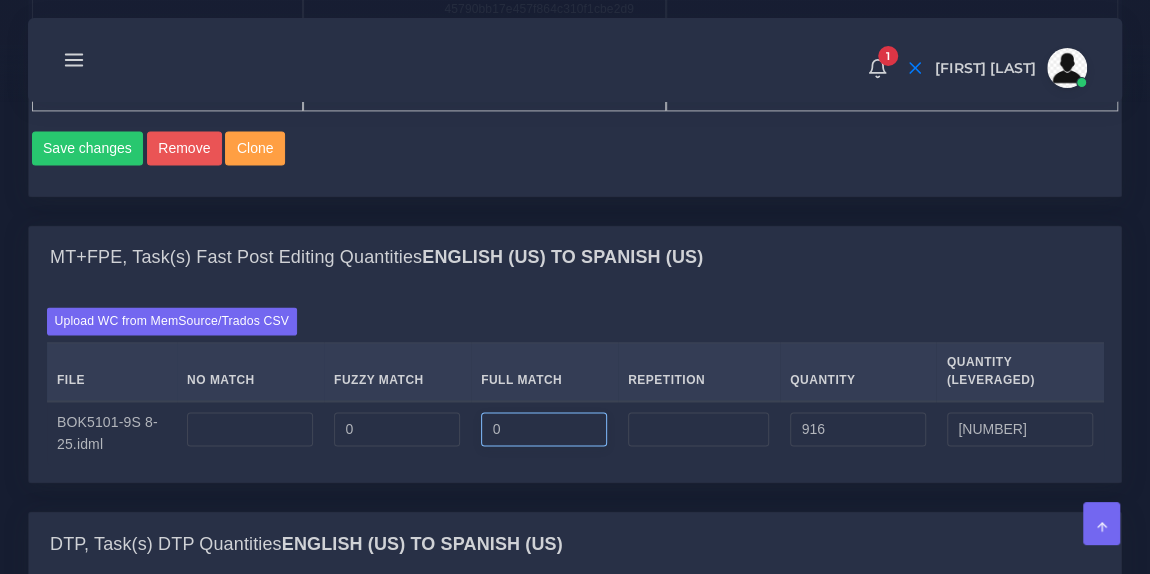 type on "5955" 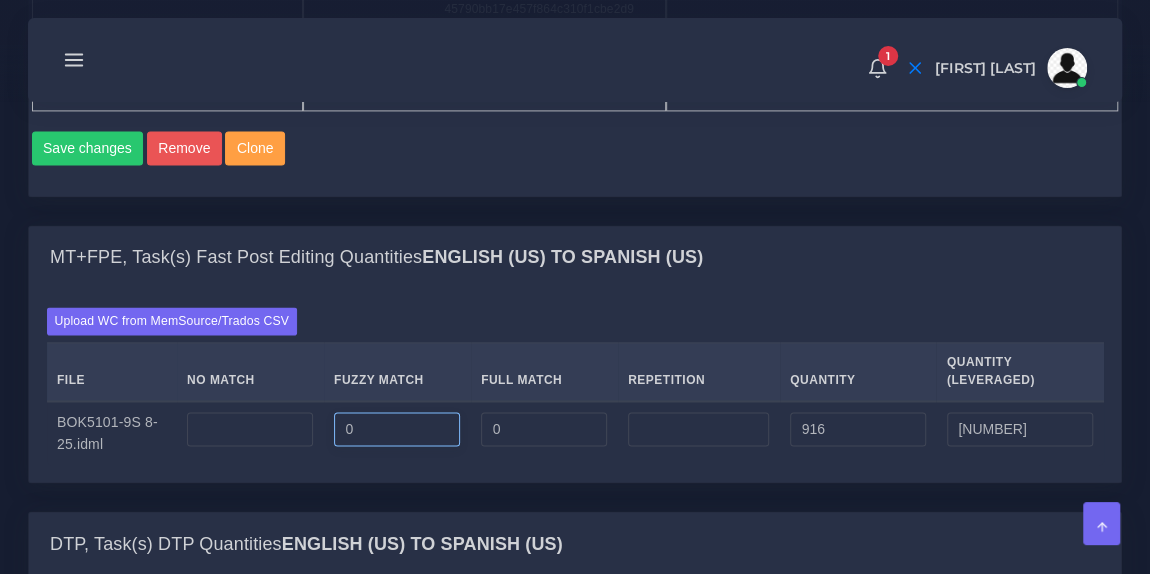 type on "6871" 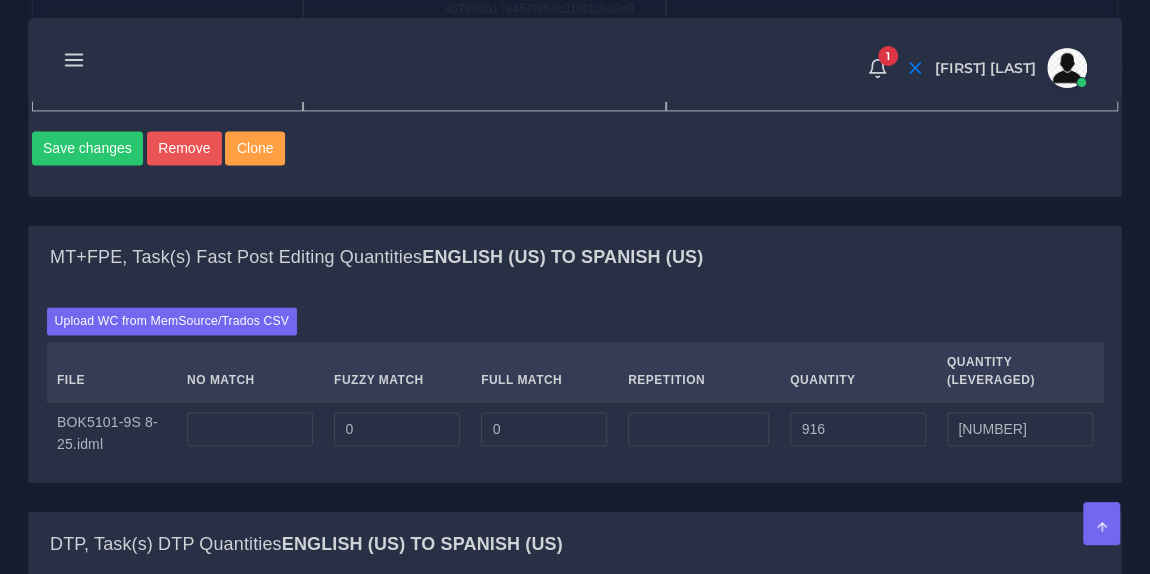 type on "8342" 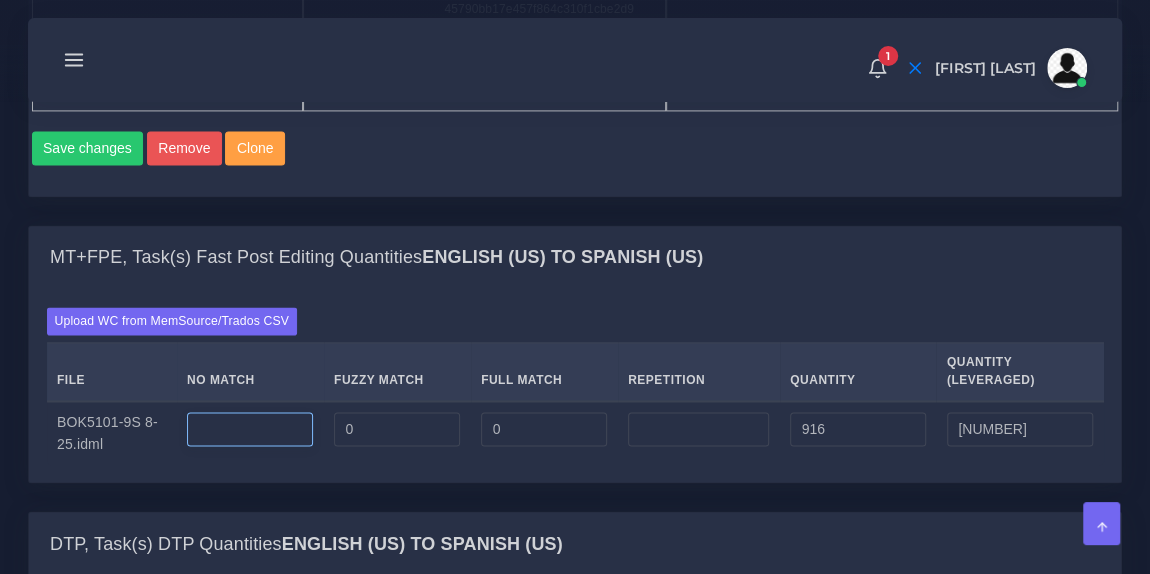 click on "675" at bounding box center (250, 429) 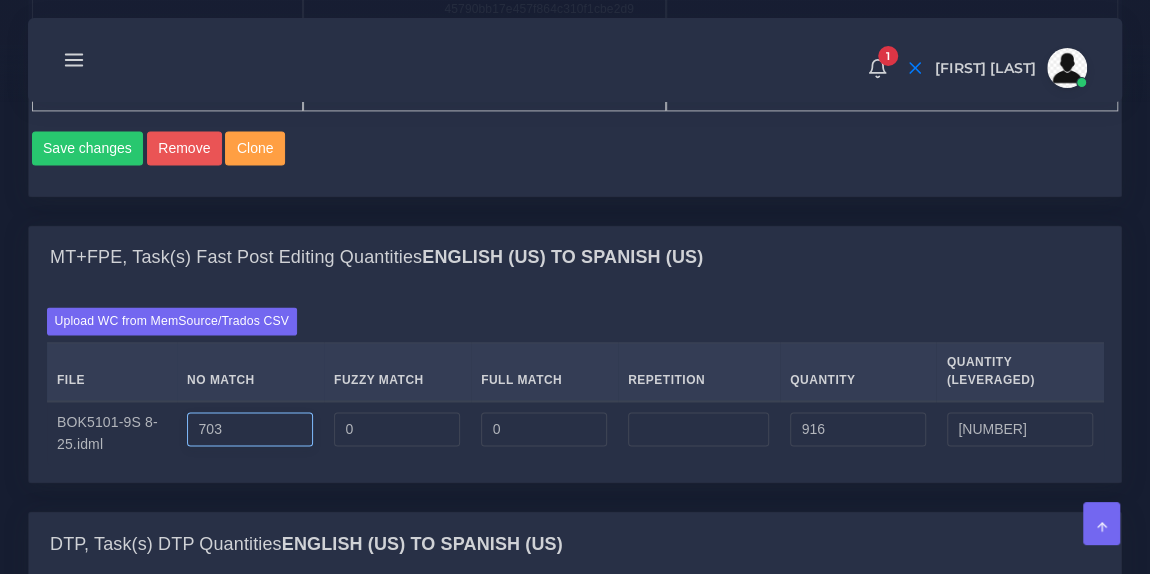 type on "703" 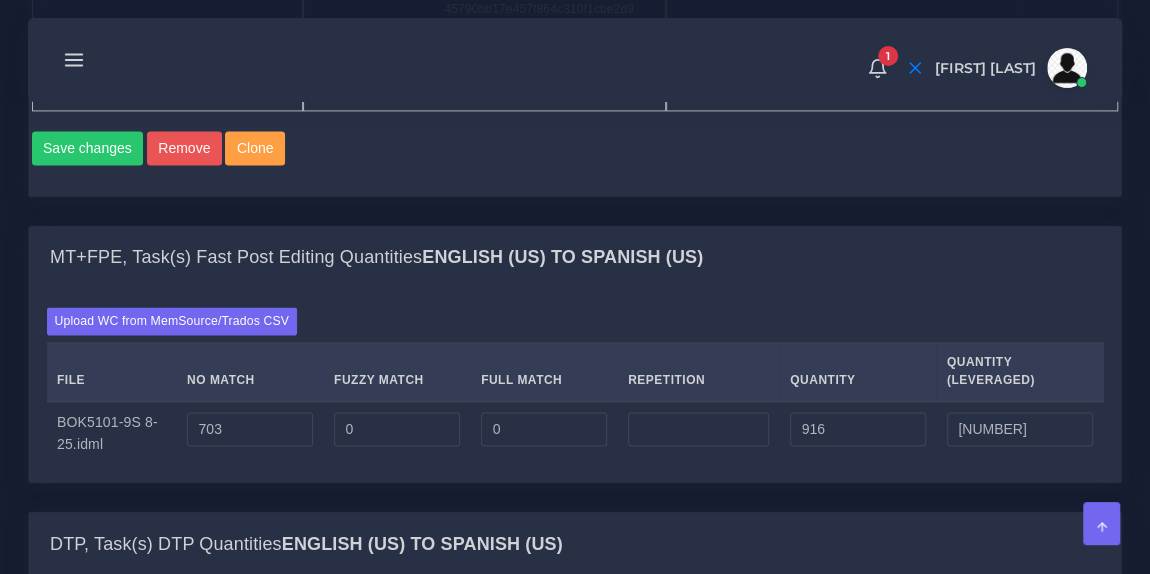 type on "8370" 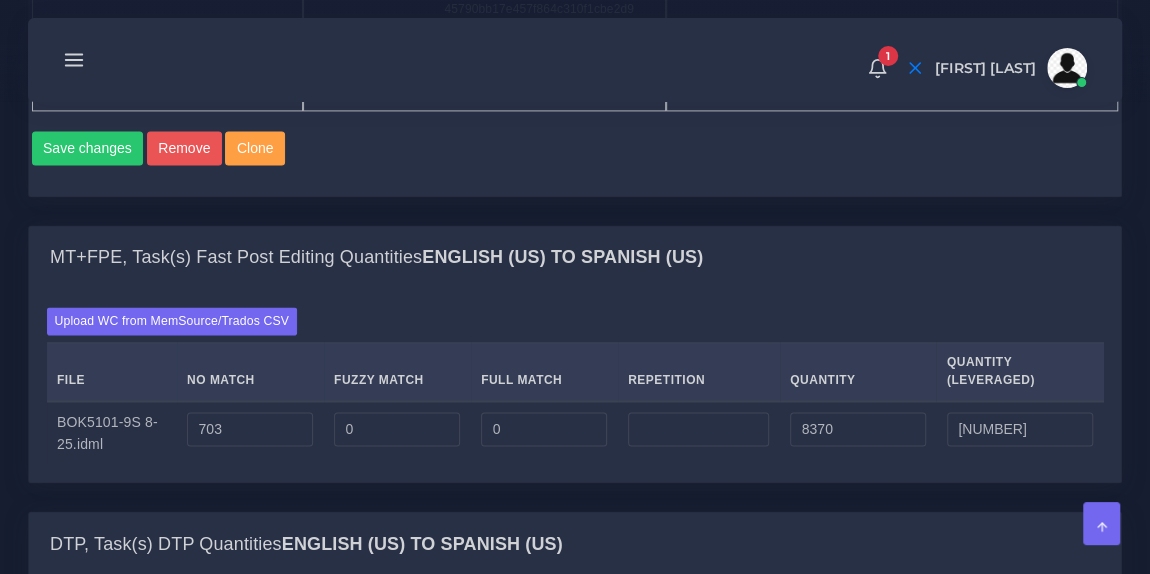 click on "Upload WC from MemSource/Trados CSV
File
No Match
Fuzzy Match
Full Match
Repetition
Quantity
Quantity (Leveraged)
703" at bounding box center [575, 385] 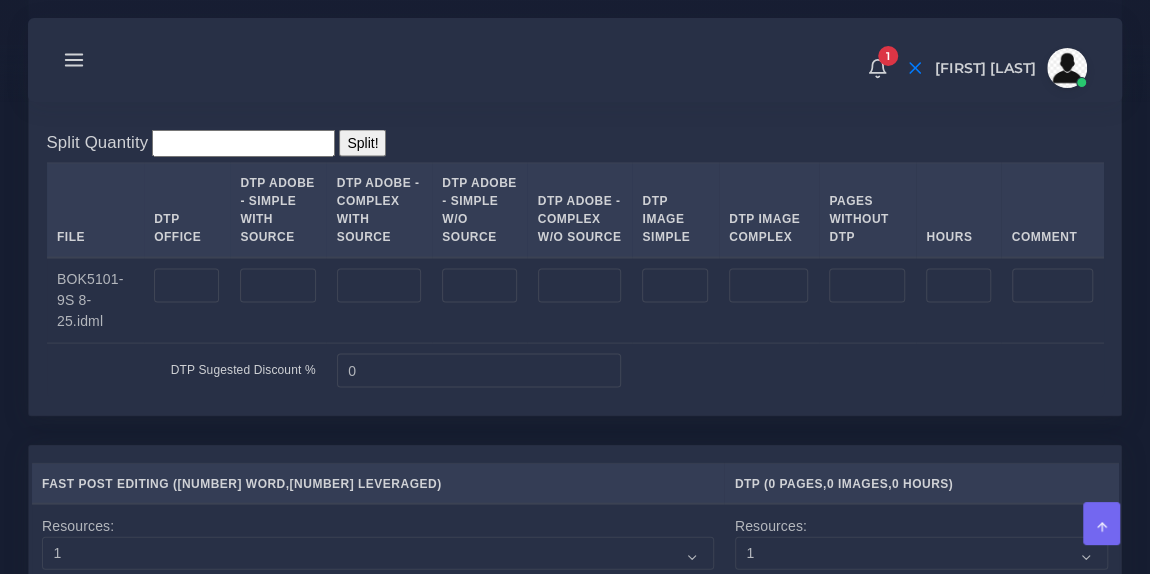 scroll, scrollTop: 1923, scrollLeft: 0, axis: vertical 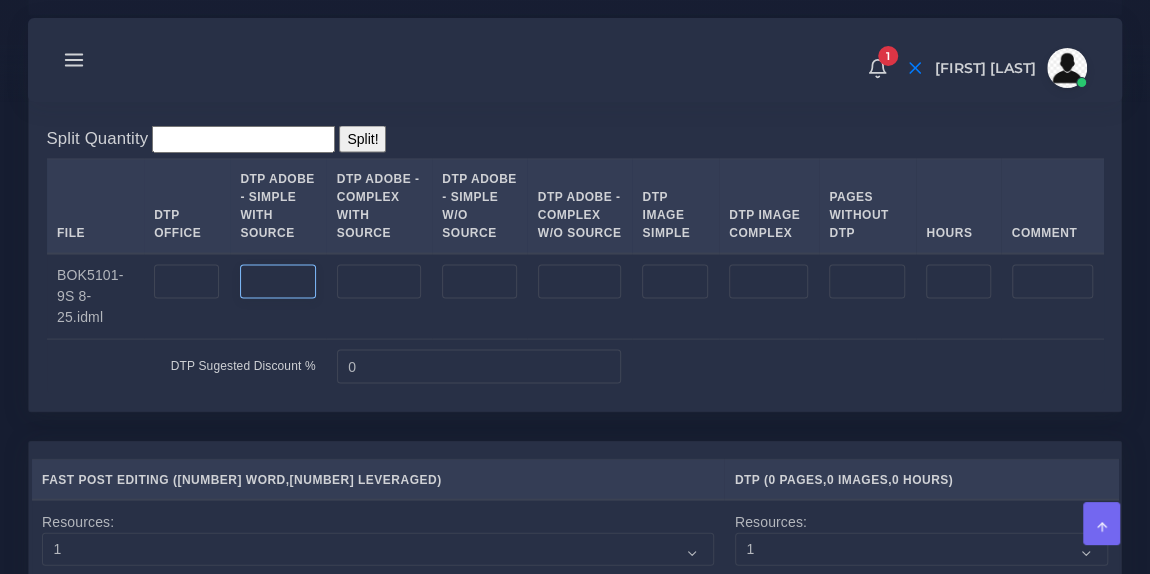click at bounding box center [277, 282] 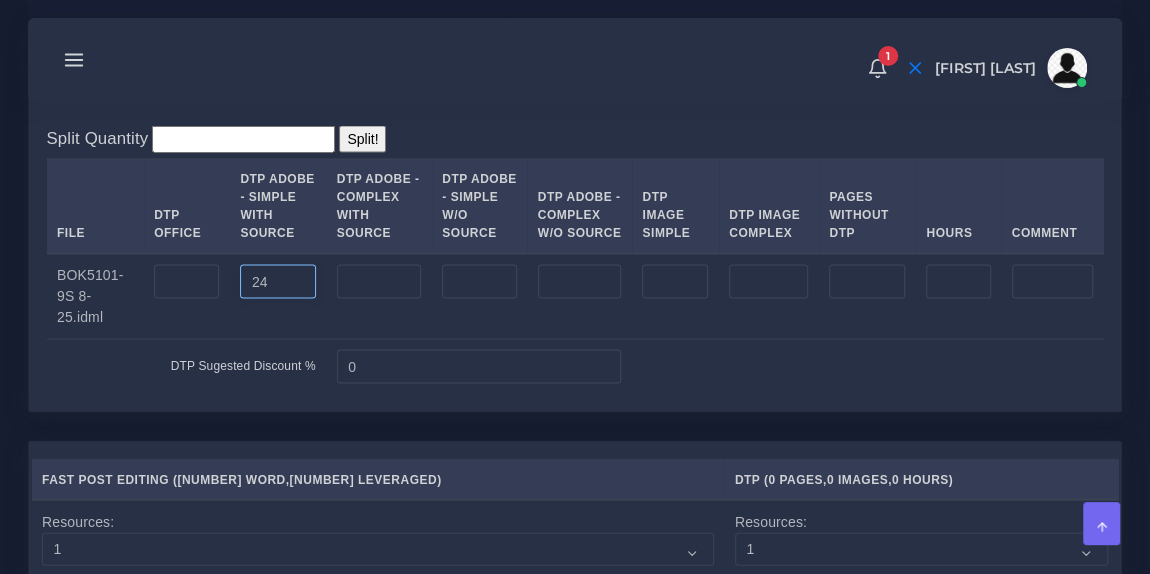 type on "24" 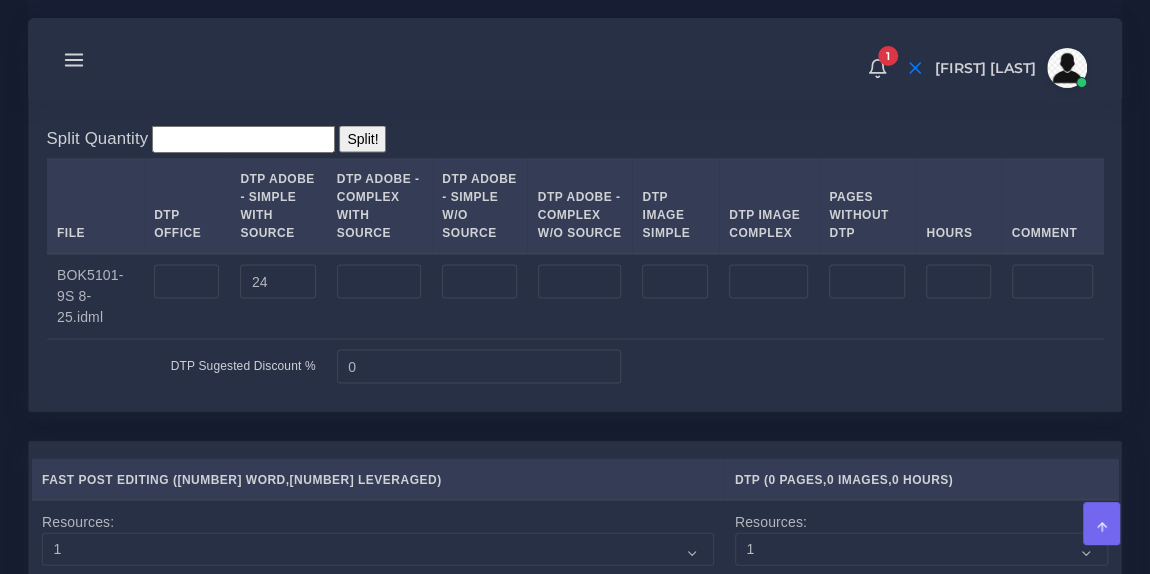 click on "1
Notifications
1   New
Driver Update: Extra Quality renamed to Quality   Changed" at bounding box center [575, 60] 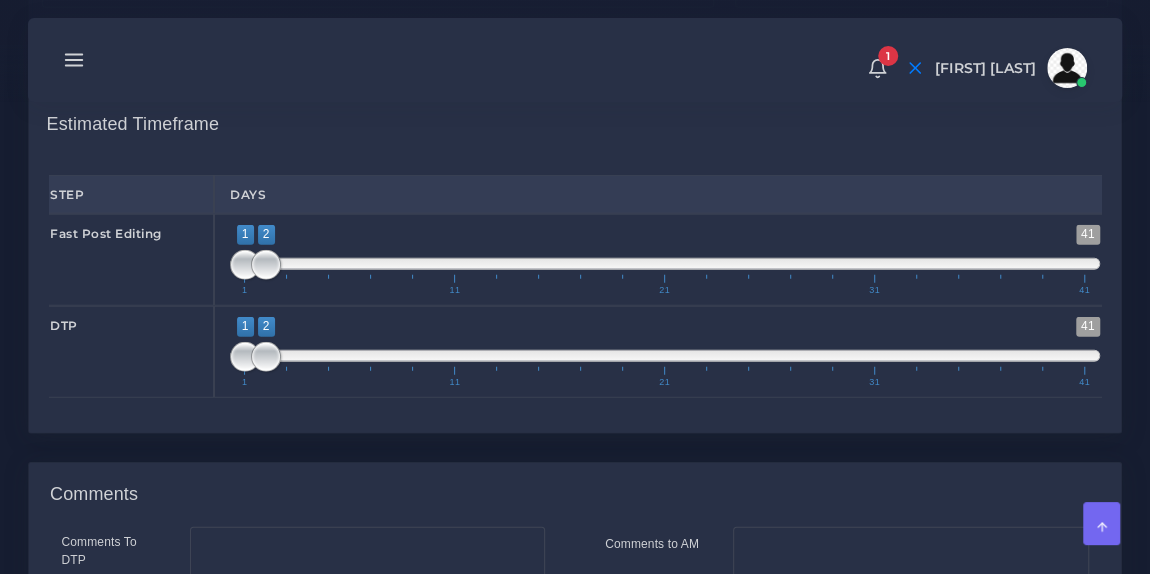 scroll, scrollTop: 2483, scrollLeft: 0, axis: vertical 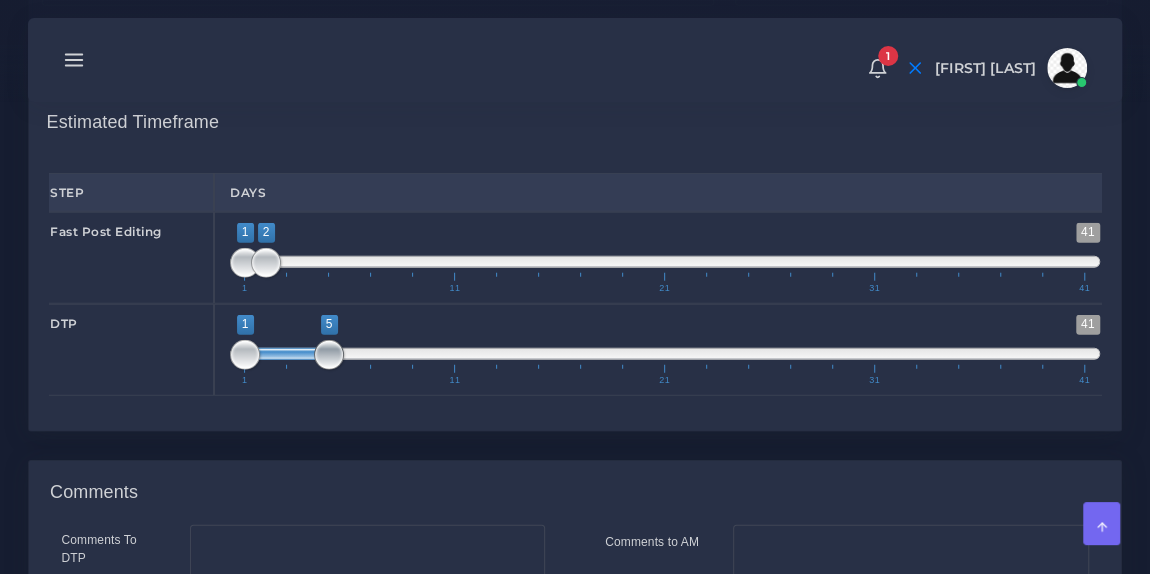 drag, startPoint x: 265, startPoint y: 342, endPoint x: 319, endPoint y: 345, distance: 54.08327 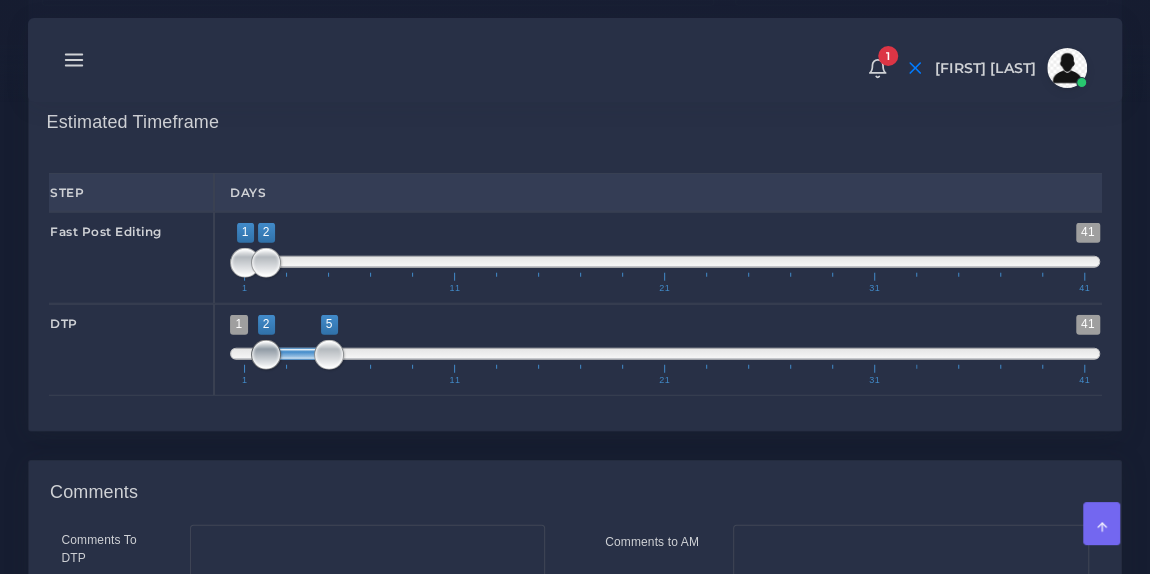 drag, startPoint x: 246, startPoint y: 345, endPoint x: 267, endPoint y: 343, distance: 21.095022 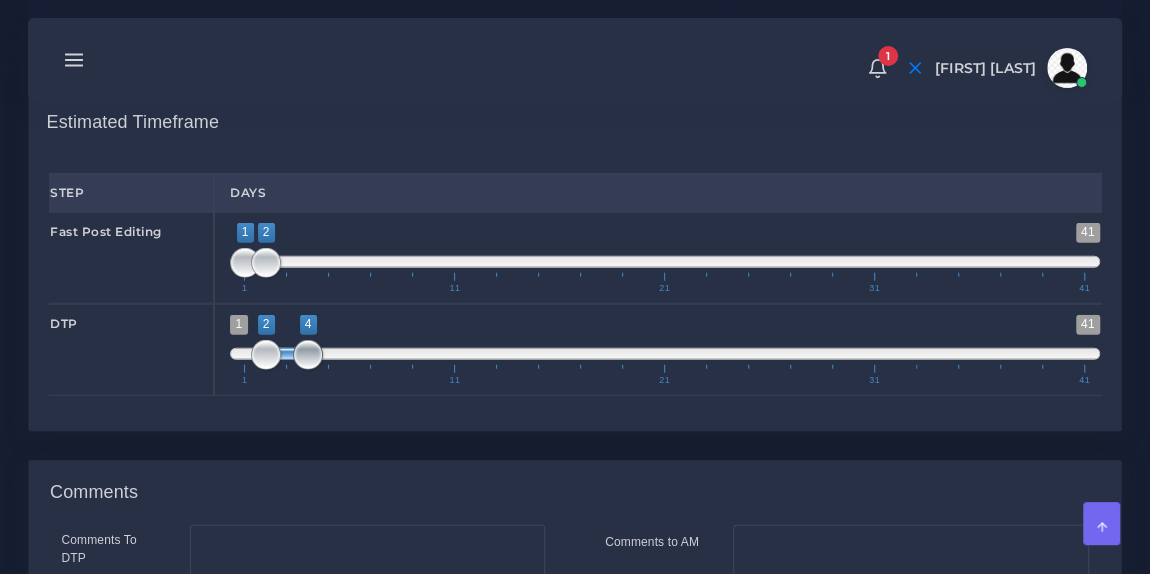 type on "2;4" 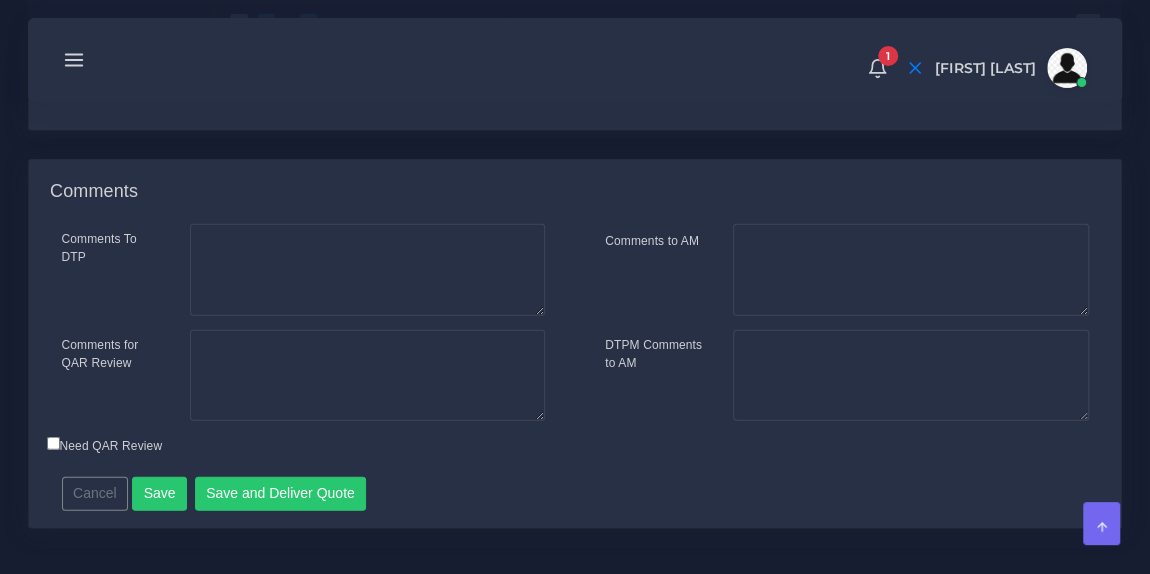 scroll, scrollTop: 2798, scrollLeft: 0, axis: vertical 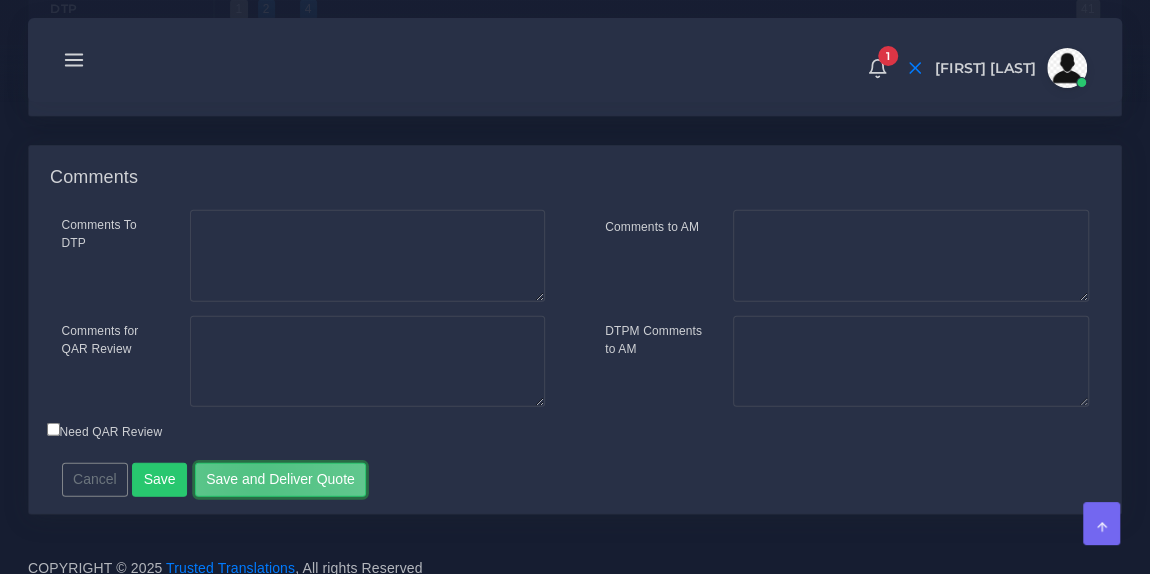 click on "Save and  Deliver Quote" at bounding box center (281, 480) 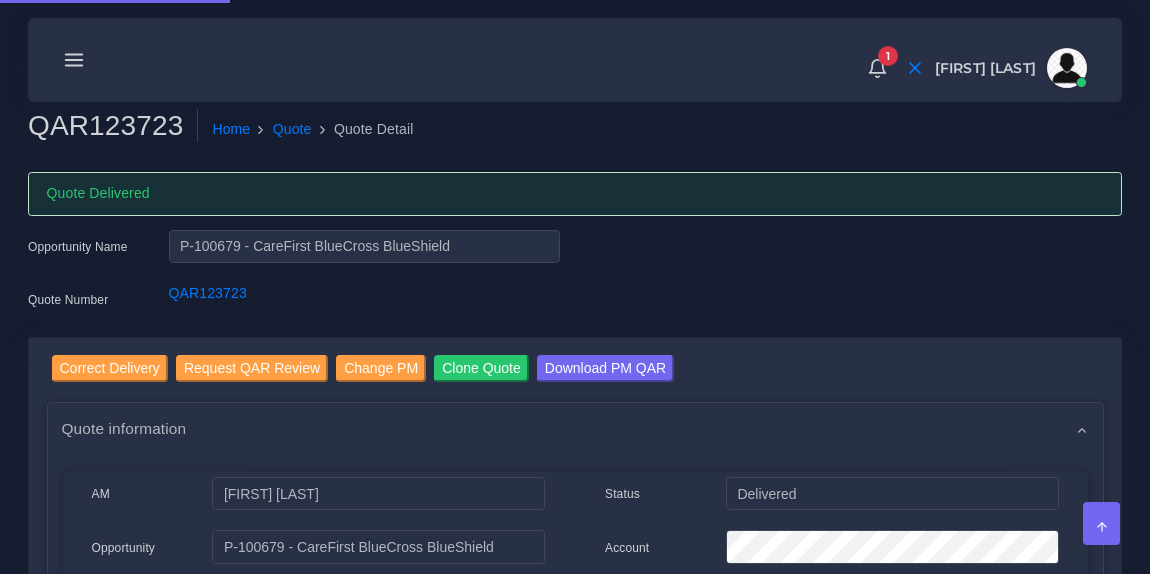 scroll, scrollTop: 0, scrollLeft: 0, axis: both 